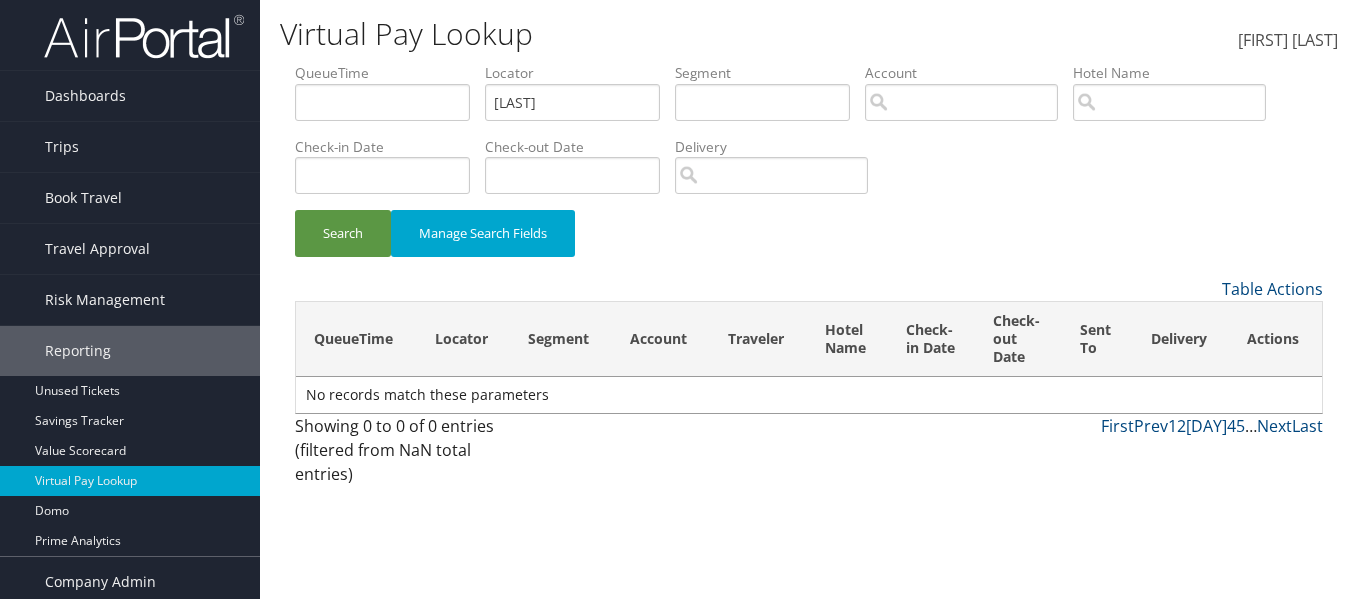 scroll, scrollTop: 0, scrollLeft: 0, axis: both 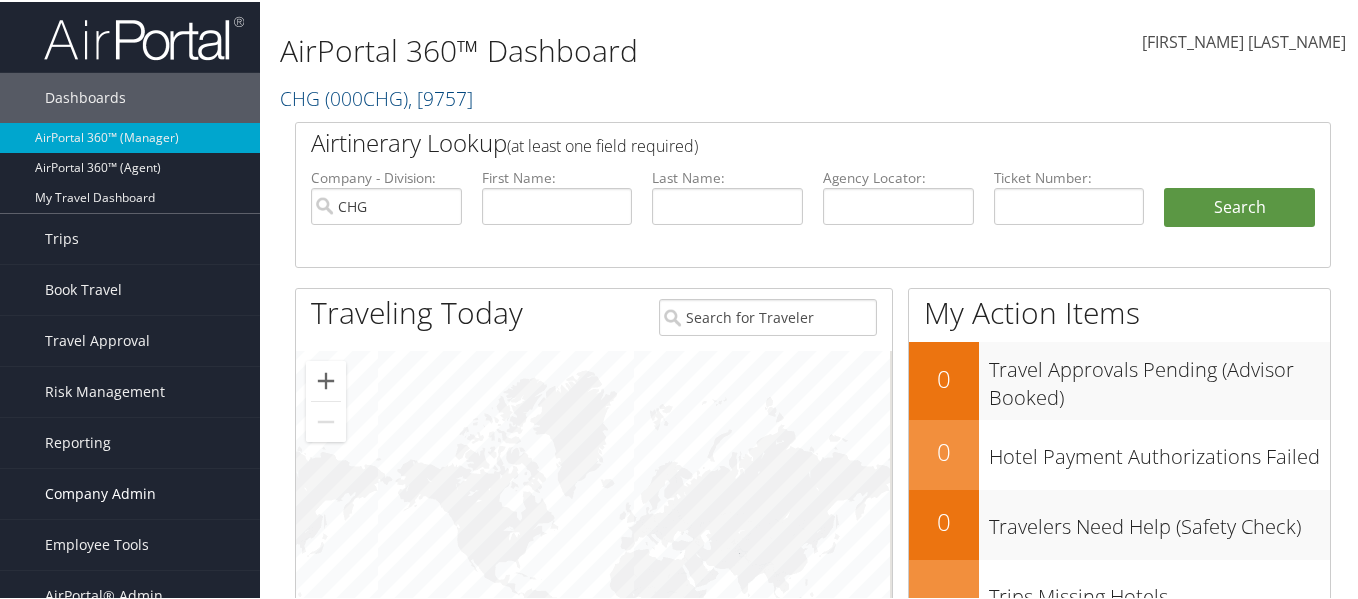 click on "Company Admin" at bounding box center (100, 492) 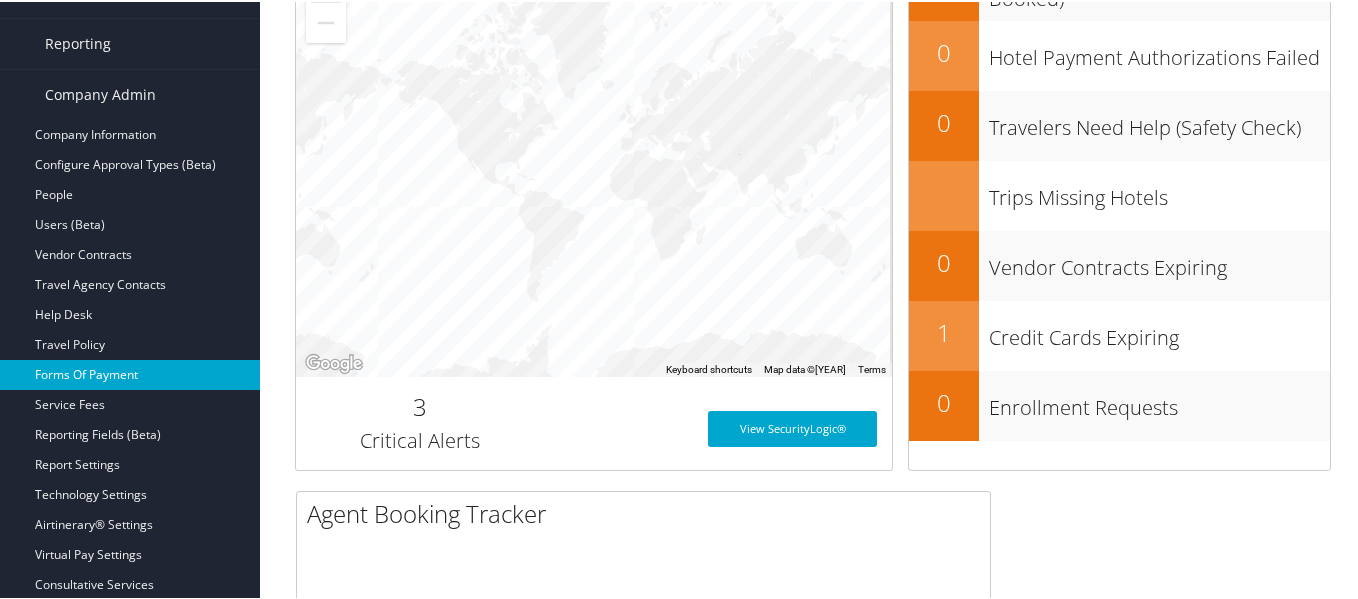 scroll, scrollTop: 400, scrollLeft: 0, axis: vertical 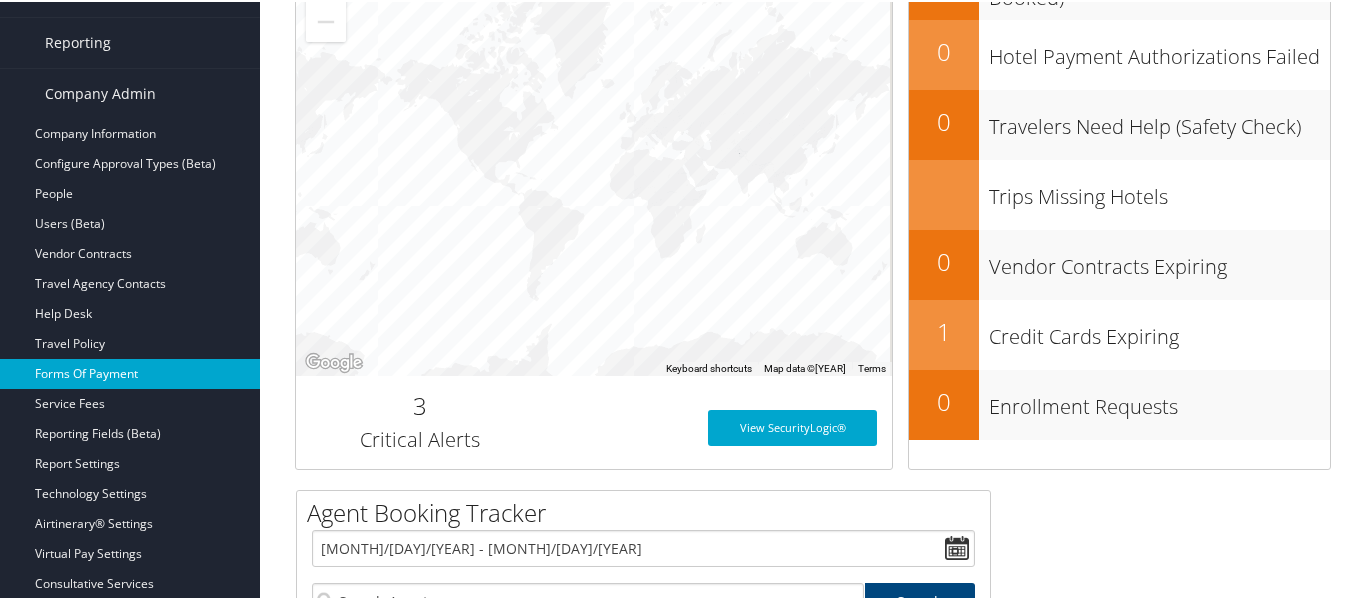 click on "Forms Of Payment" at bounding box center (130, 372) 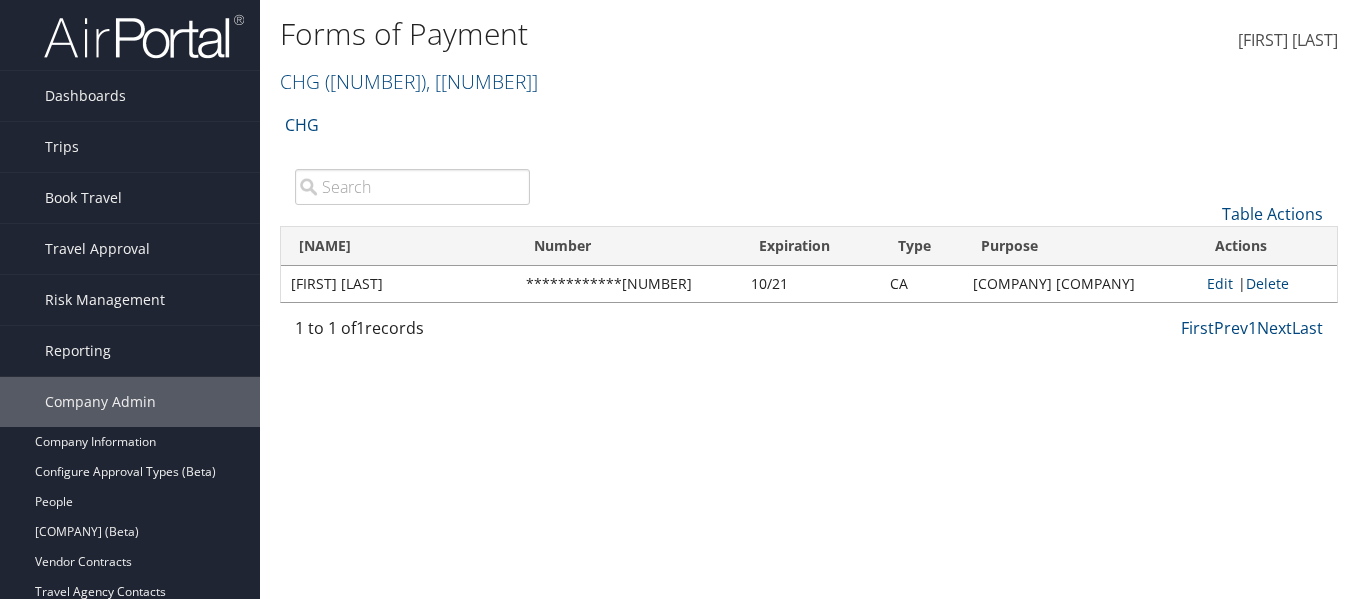 scroll, scrollTop: 0, scrollLeft: 0, axis: both 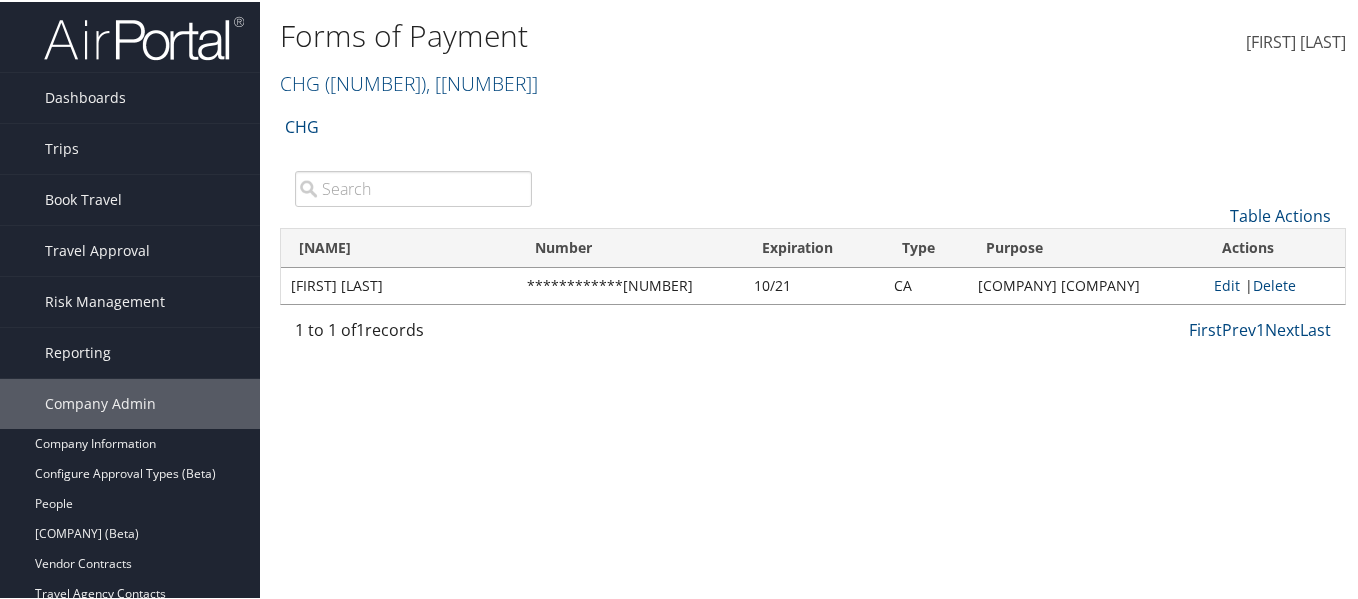 click at bounding box center [413, 187] 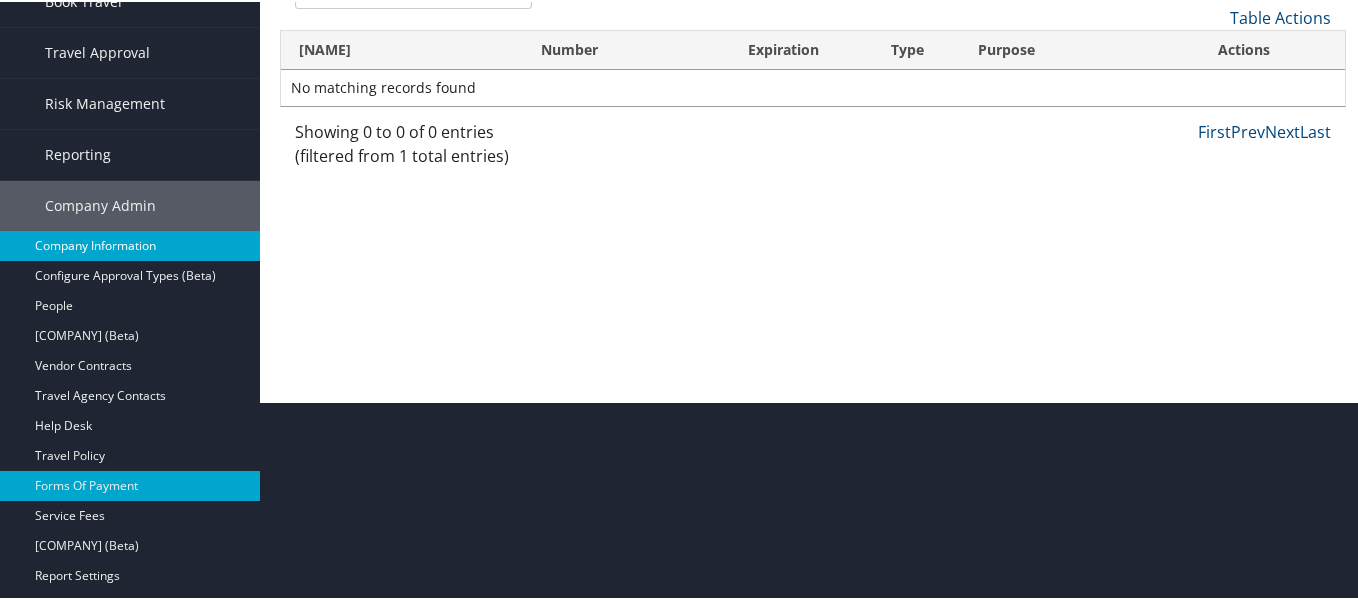 scroll, scrollTop: 200, scrollLeft: 0, axis: vertical 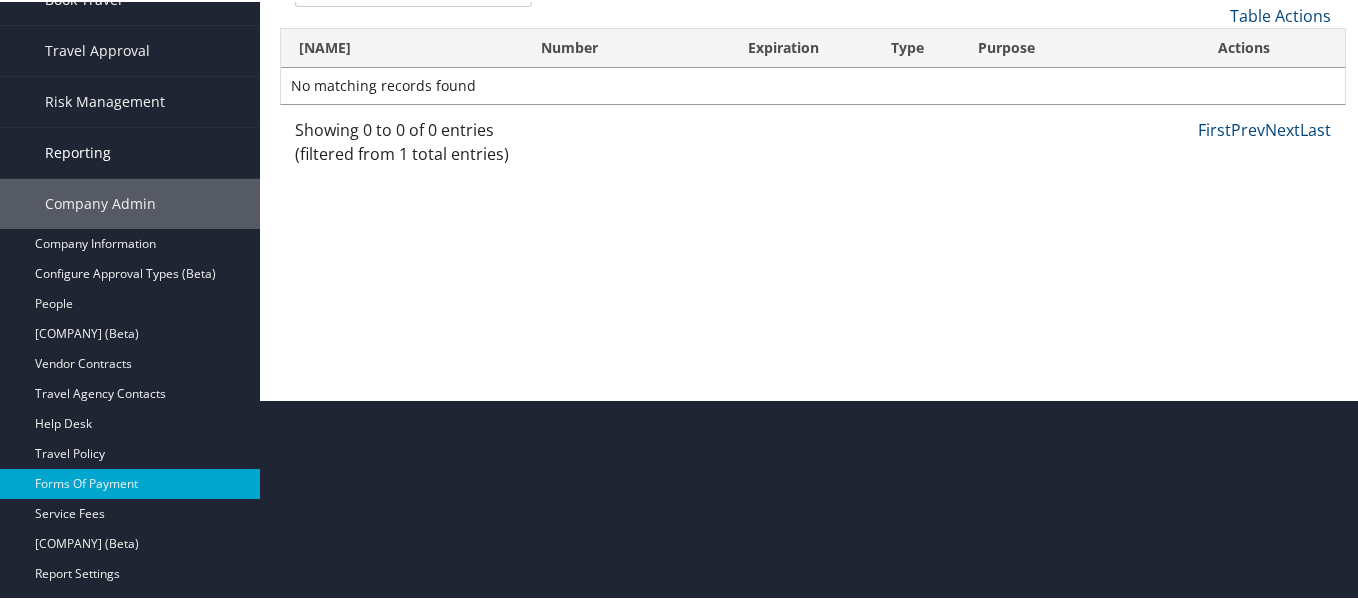 type on "JAITZY" 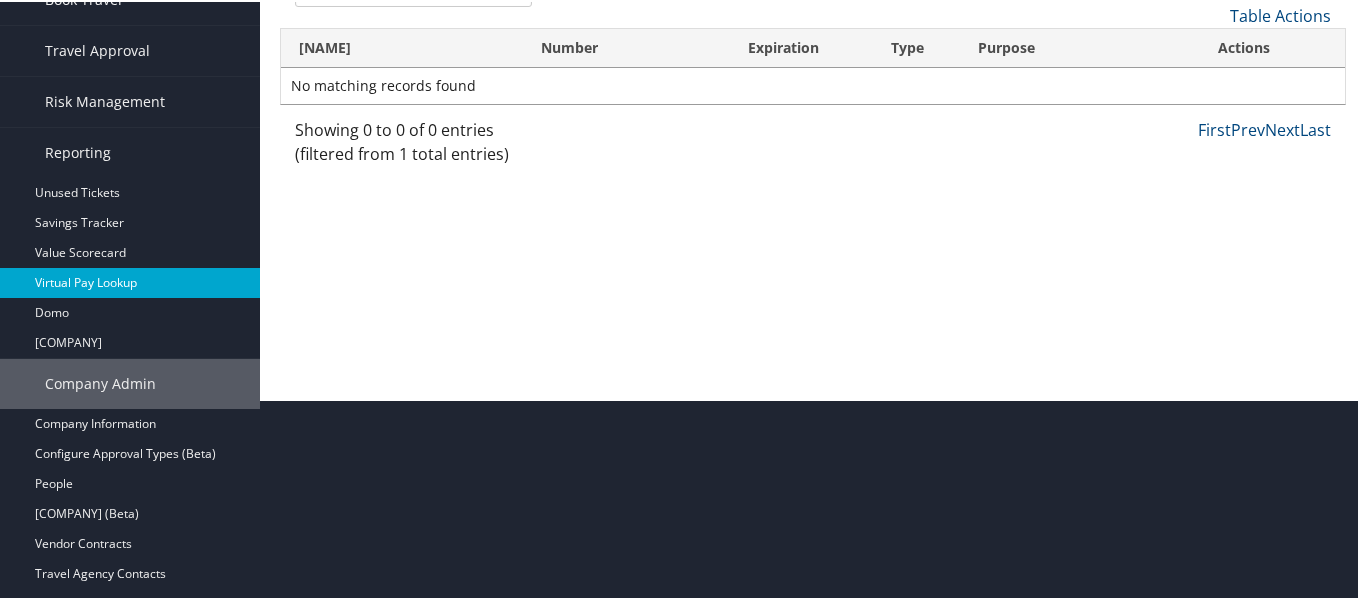 click on "Virtual Pay Lookup" at bounding box center (130, 281) 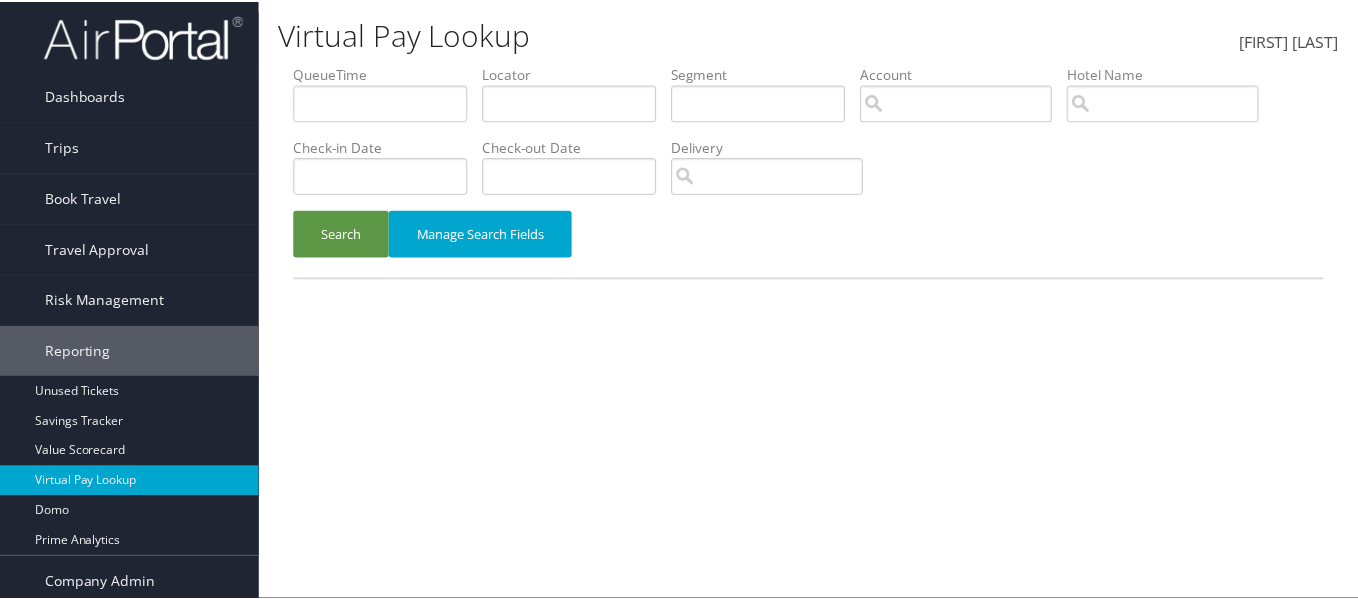 scroll, scrollTop: 0, scrollLeft: 0, axis: both 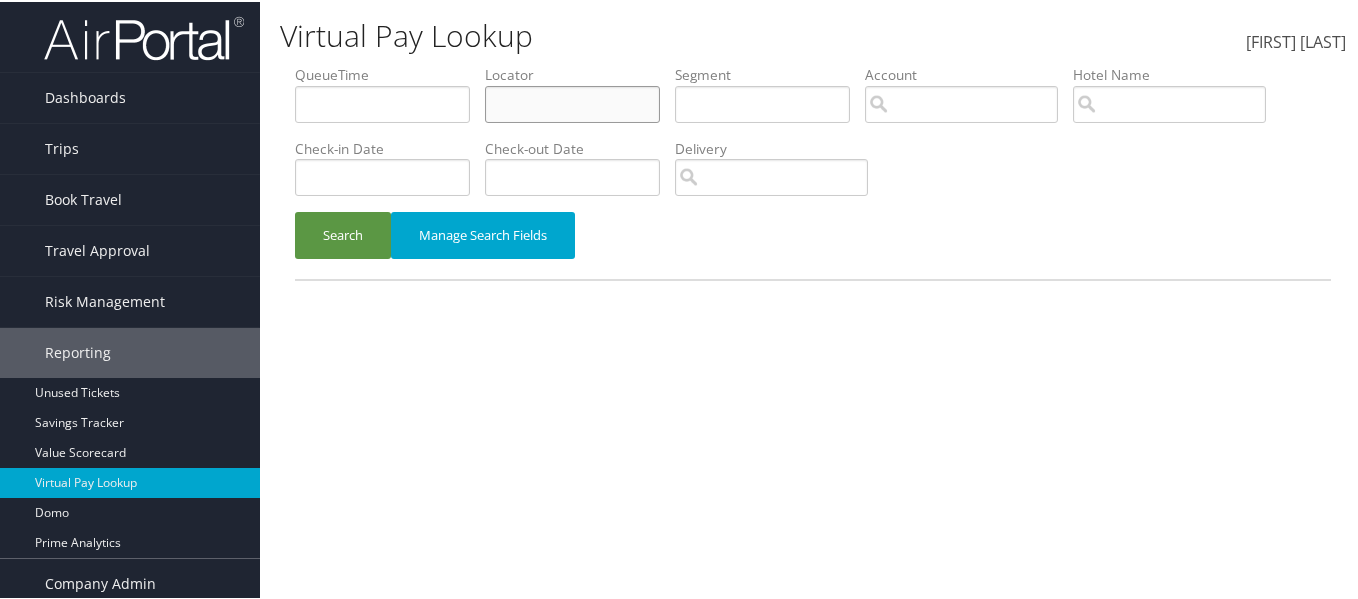 click at bounding box center (382, 102) 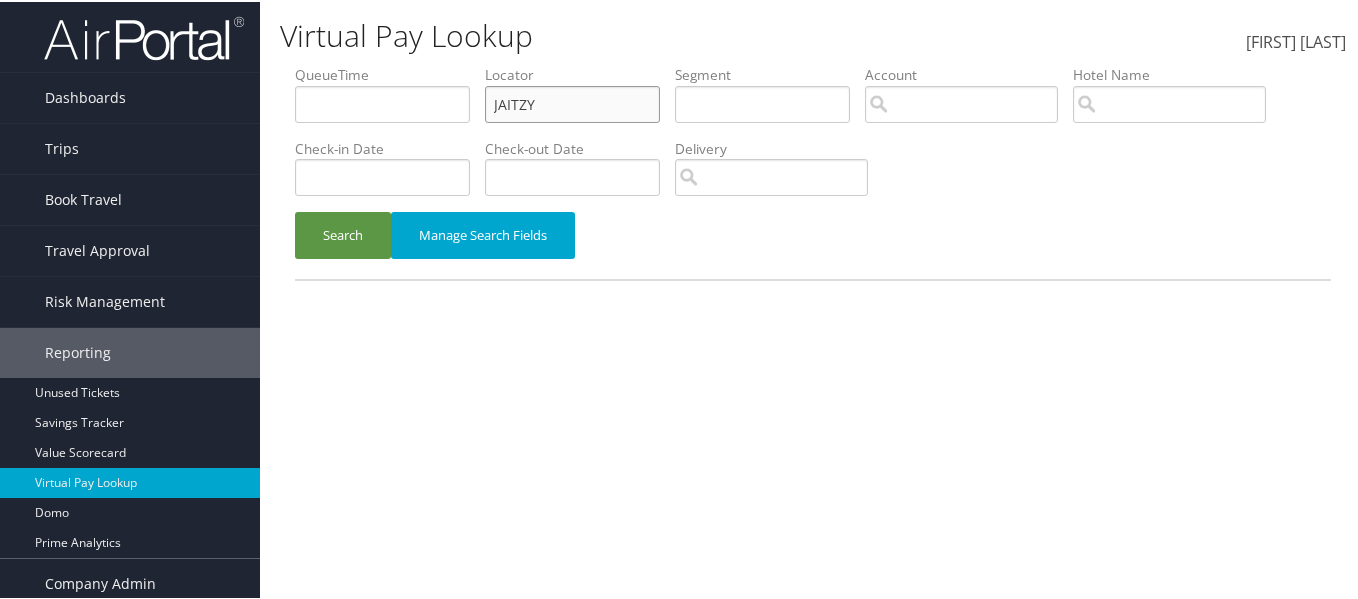 type on "JAITZY" 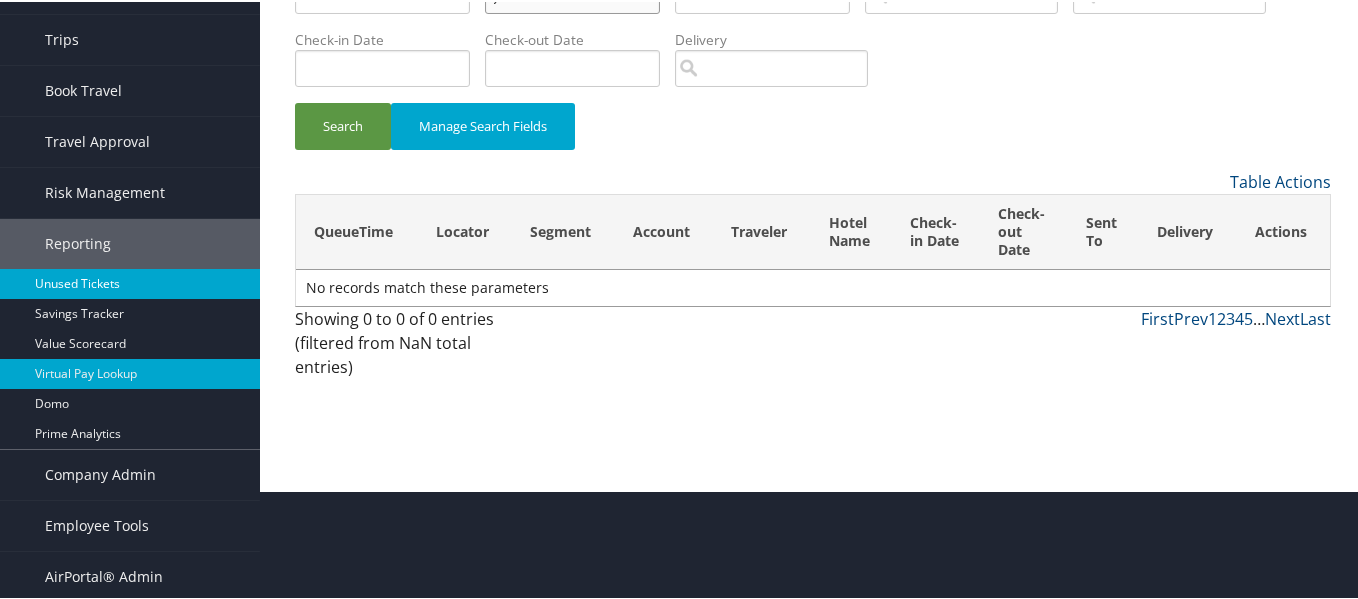 scroll, scrollTop: 111, scrollLeft: 0, axis: vertical 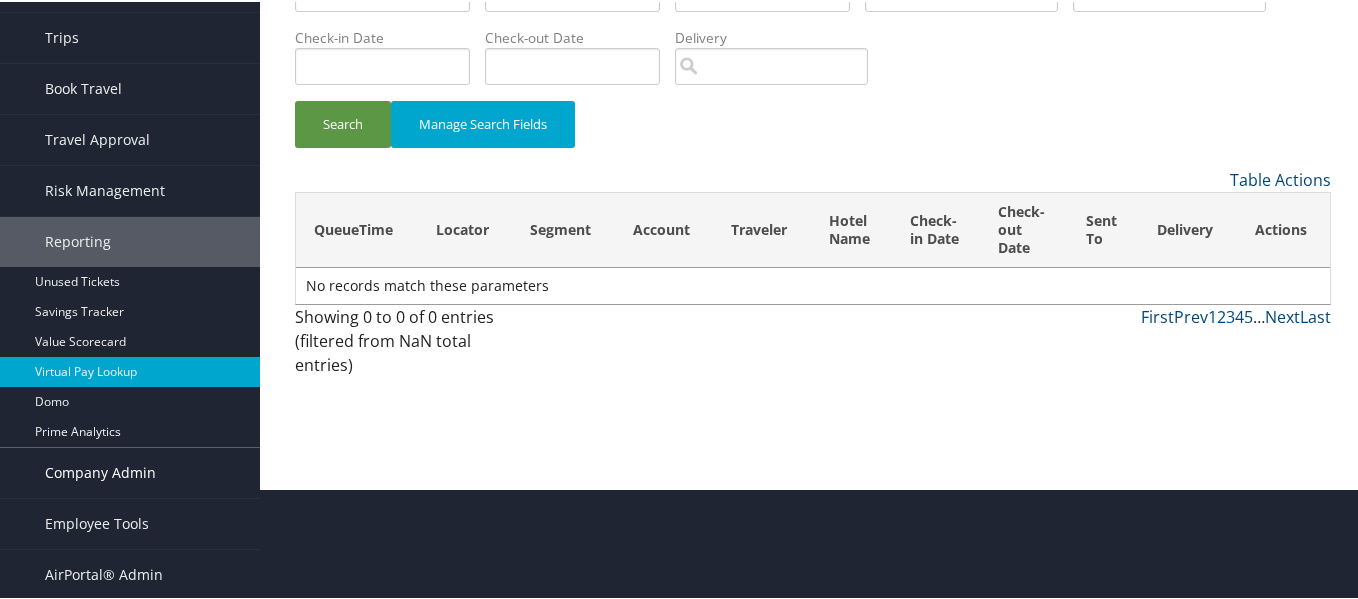 click on "Company Admin" at bounding box center (100, 471) 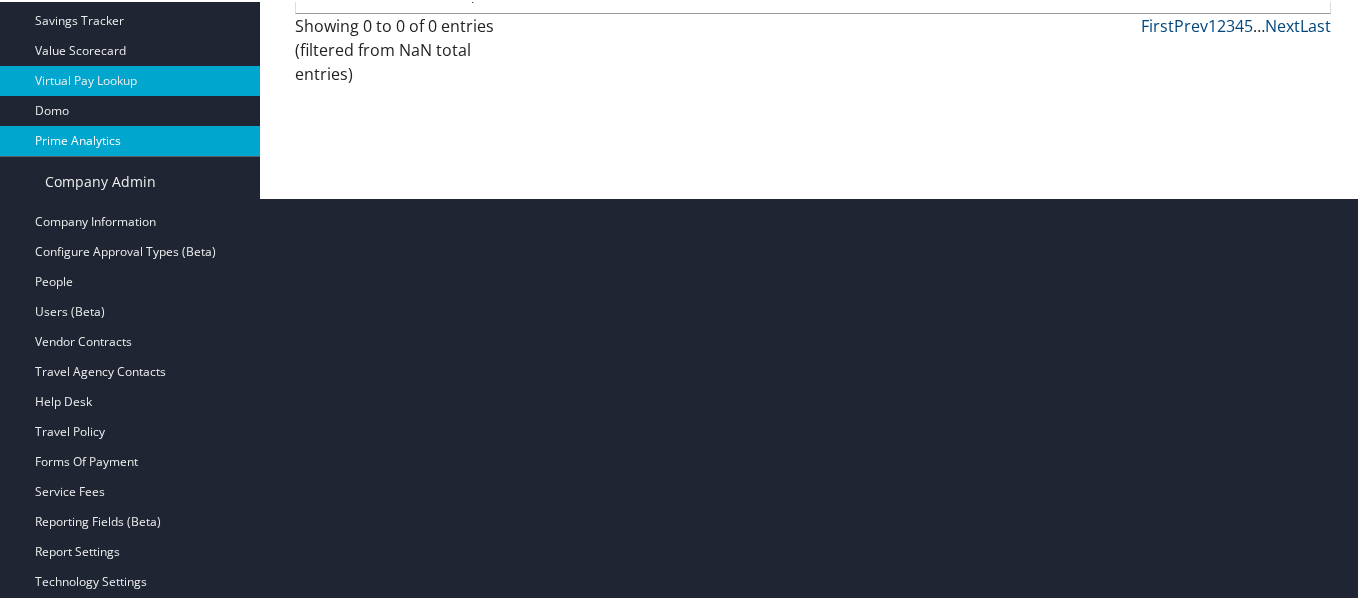 scroll, scrollTop: 411, scrollLeft: 0, axis: vertical 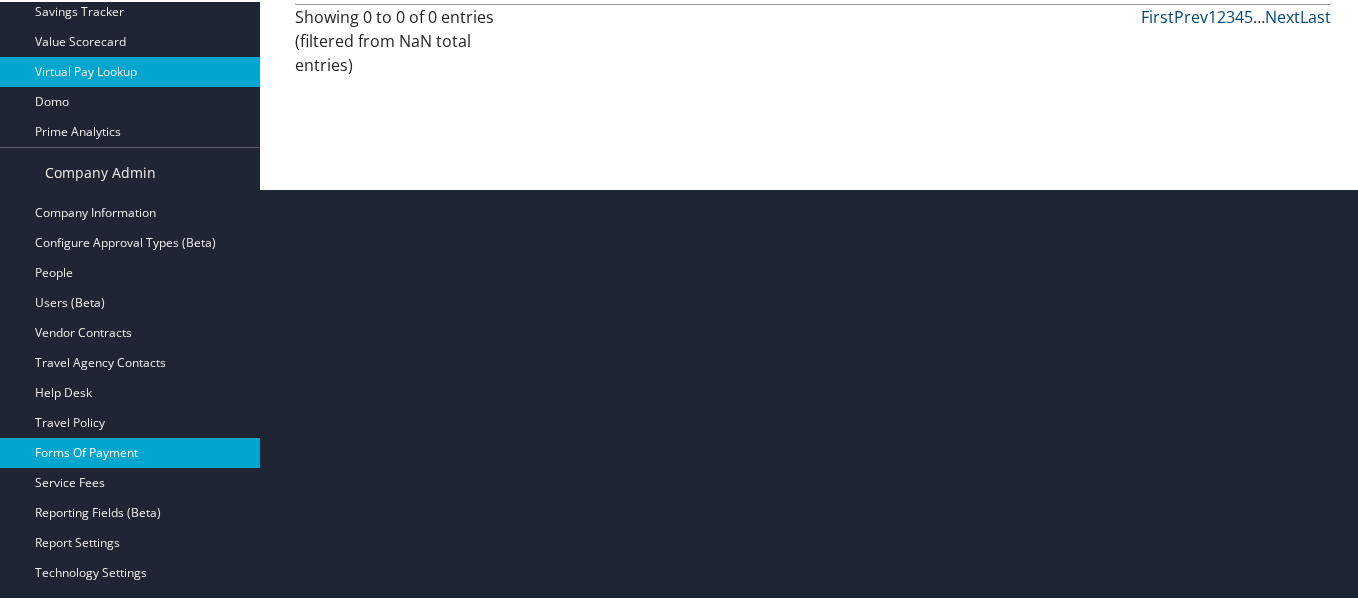 click on "Forms Of Payment" at bounding box center (130, 451) 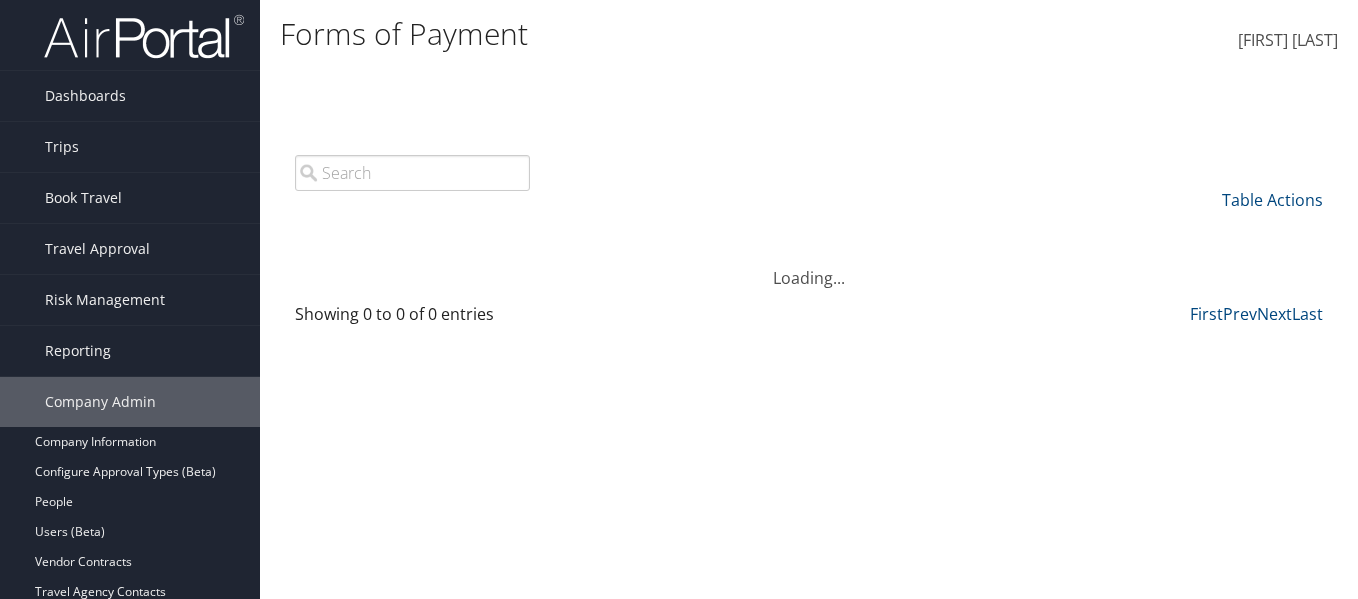 scroll, scrollTop: 0, scrollLeft: 0, axis: both 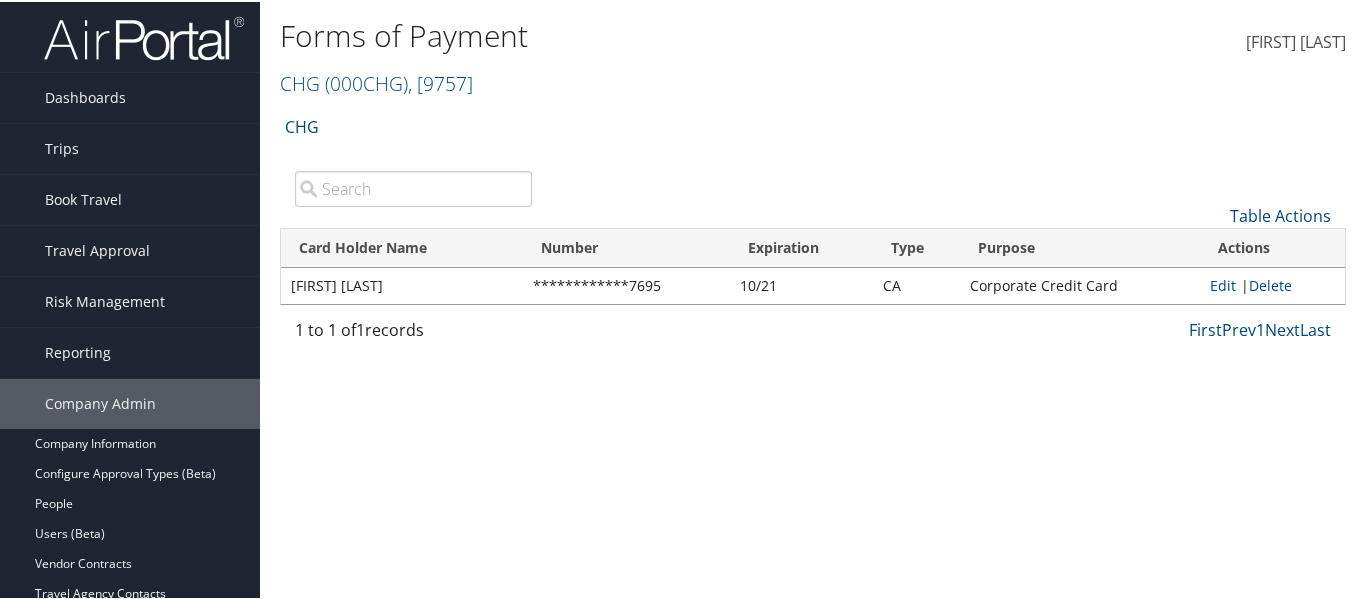 click at bounding box center [413, 187] 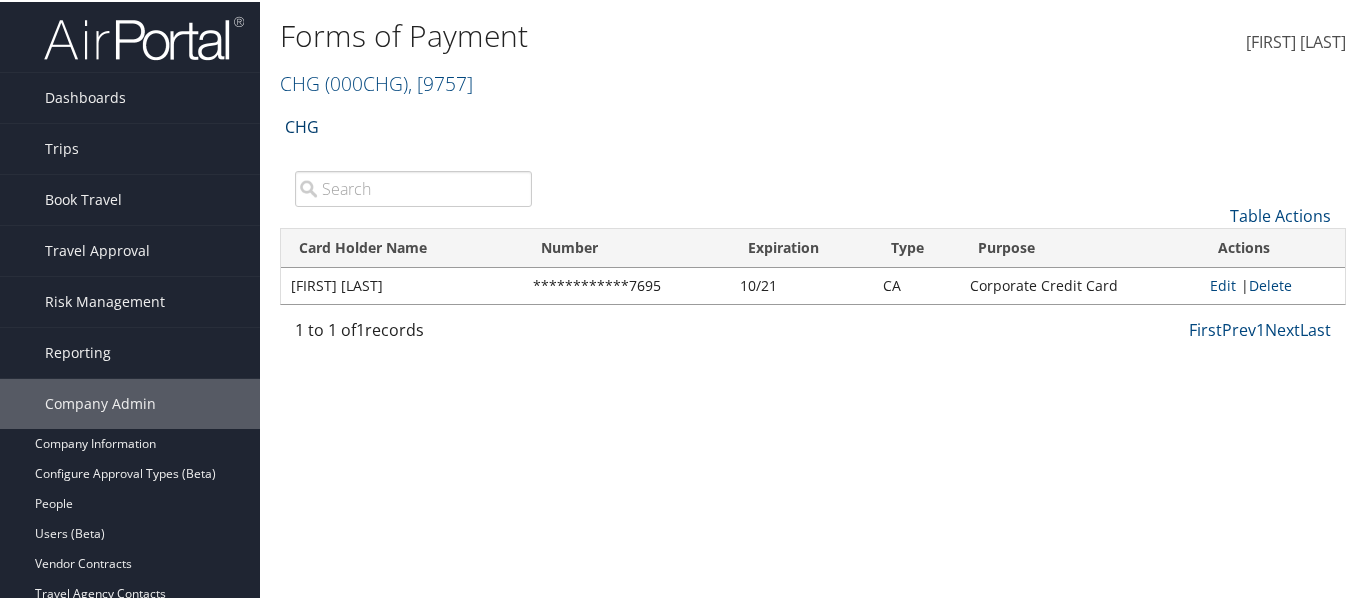 click on "CHG" at bounding box center [302, 125] 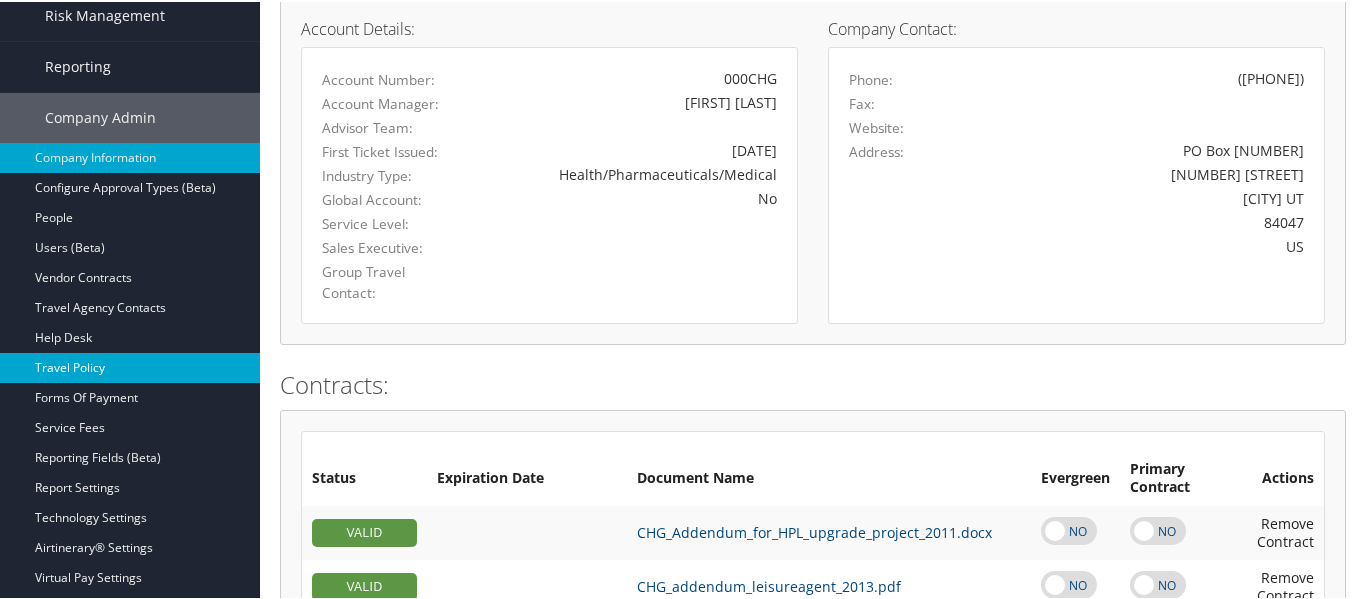 scroll, scrollTop: 0, scrollLeft: 0, axis: both 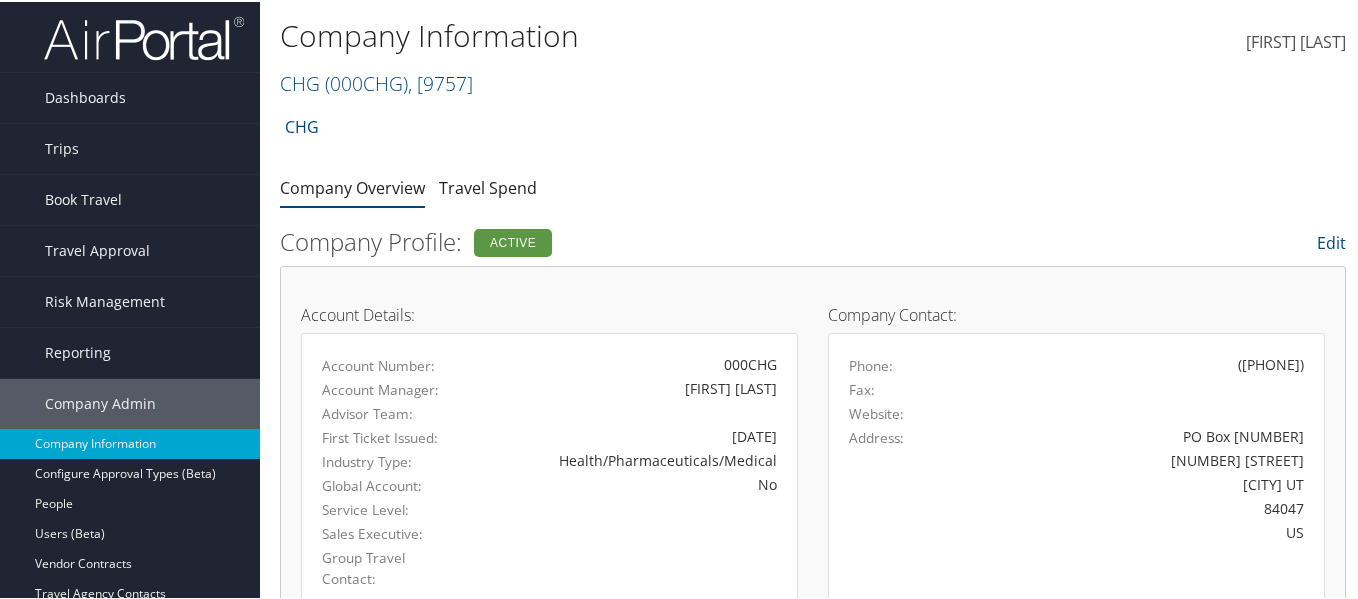 click at bounding box center (144, 36) 